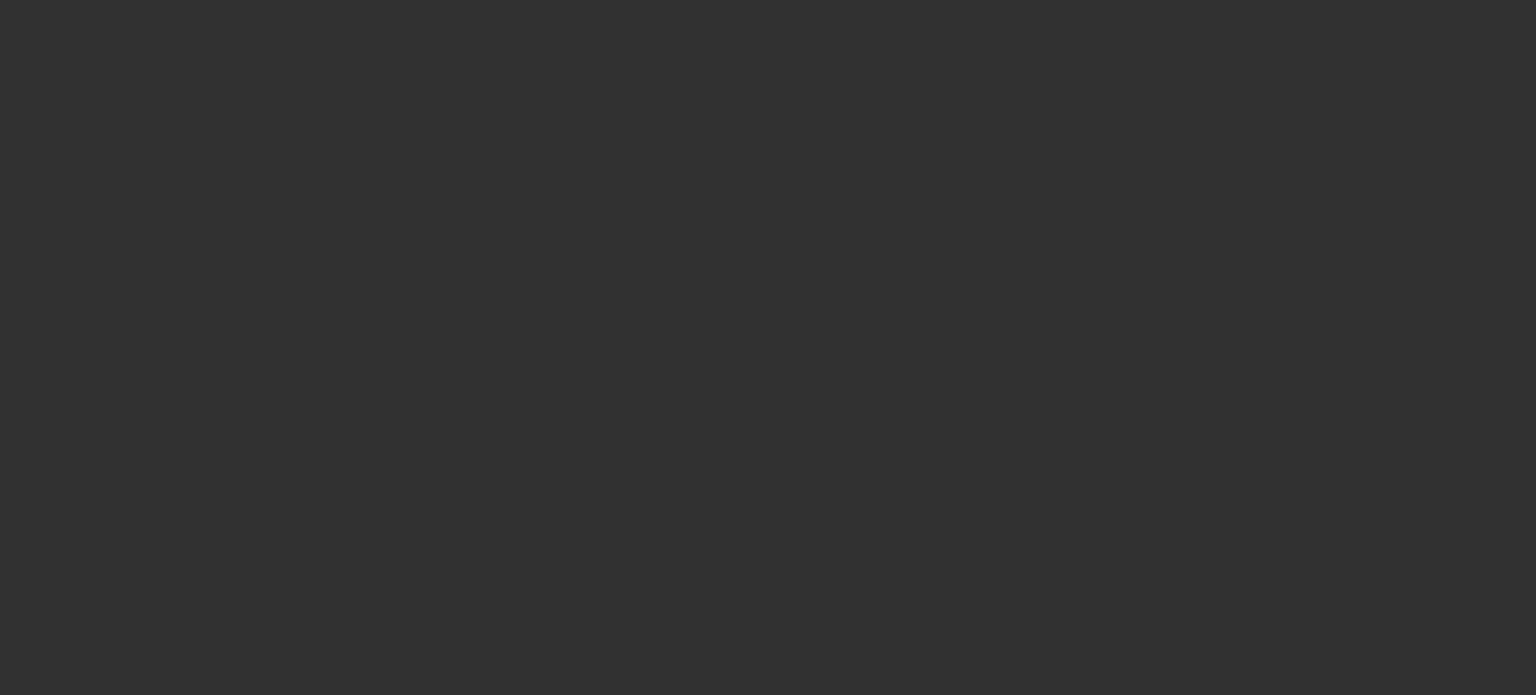 scroll, scrollTop: 0, scrollLeft: 0, axis: both 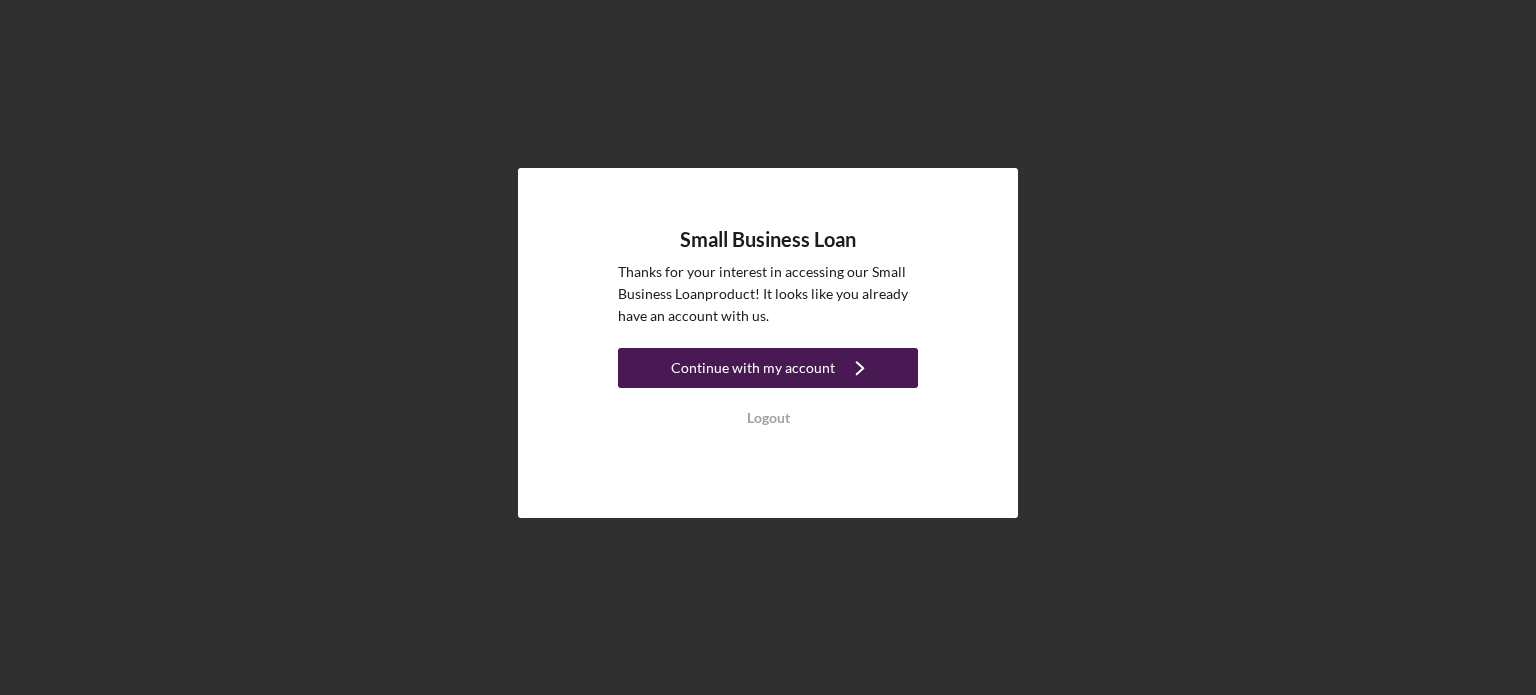click on "Continue with my account" at bounding box center (753, 368) 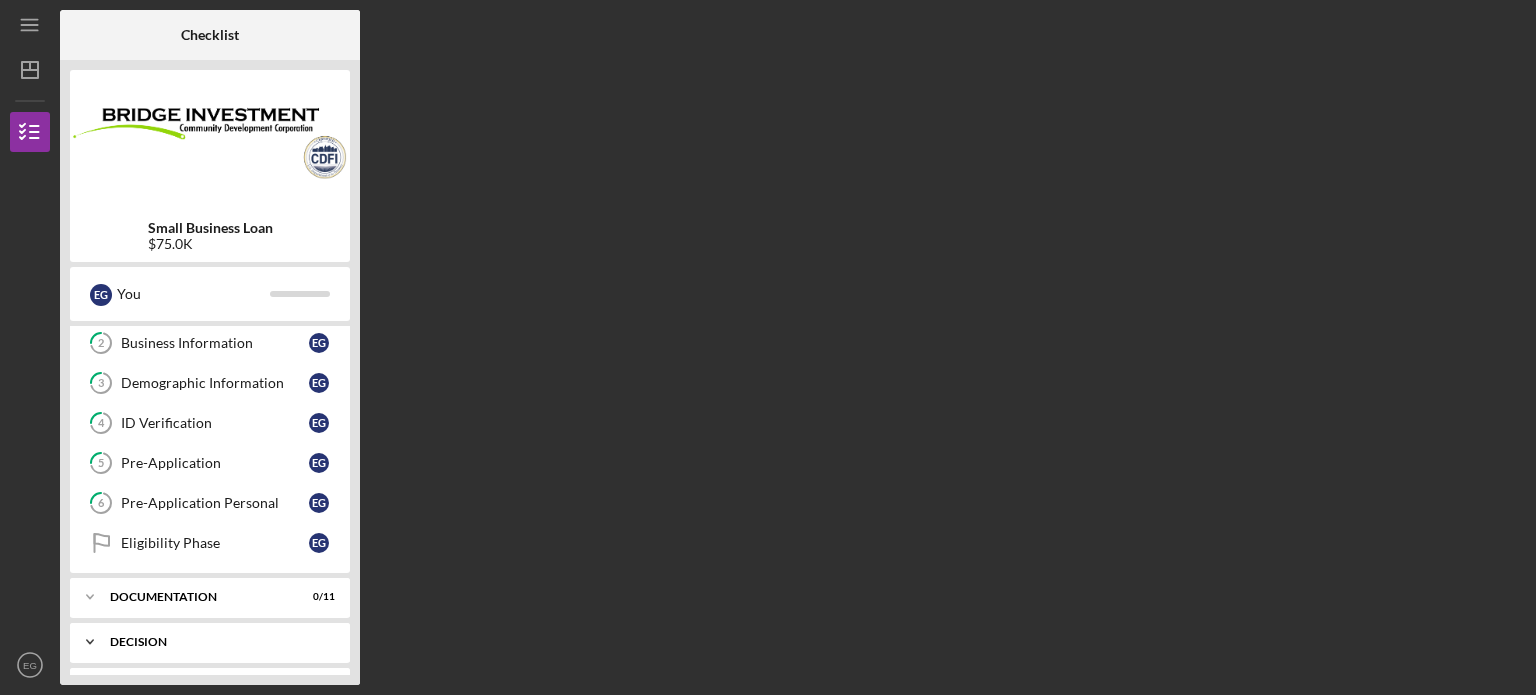 scroll, scrollTop: 200, scrollLeft: 0, axis: vertical 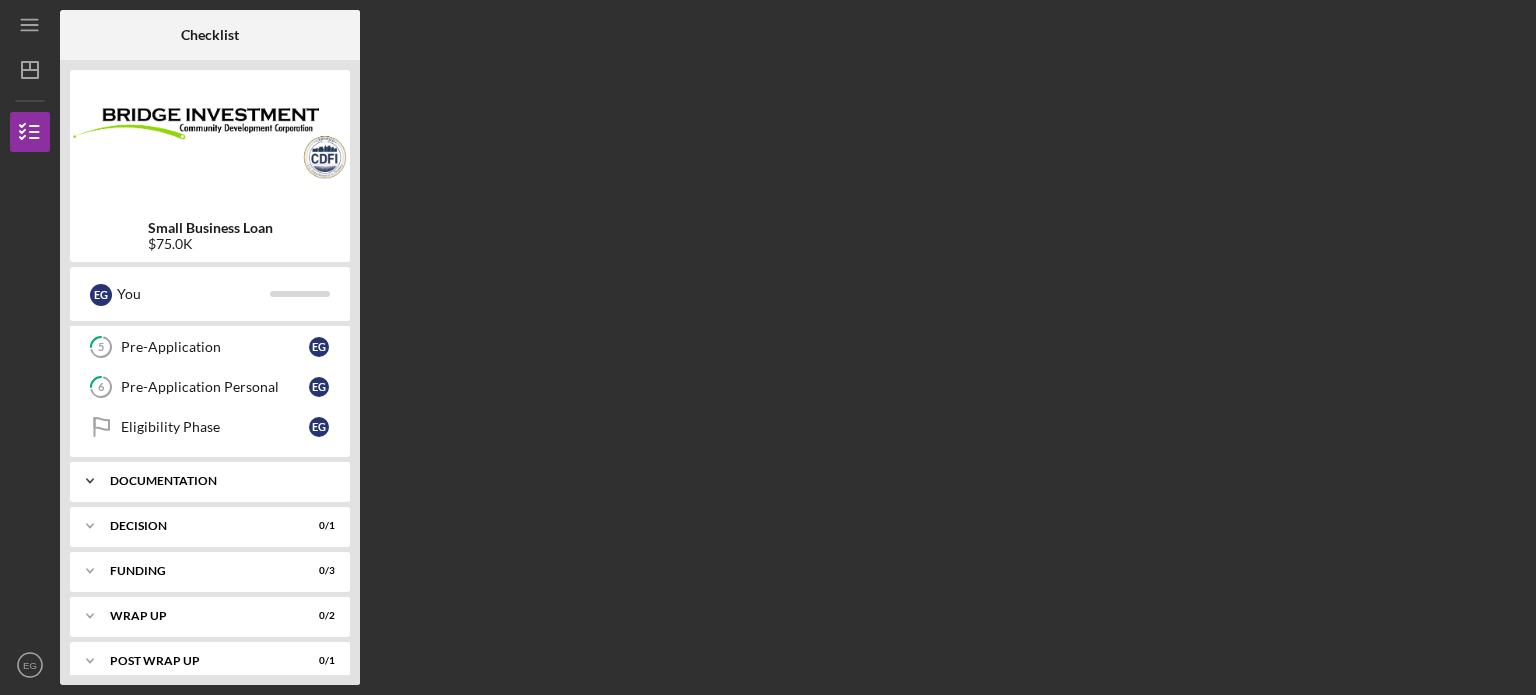 click on "Documentation" at bounding box center (217, 481) 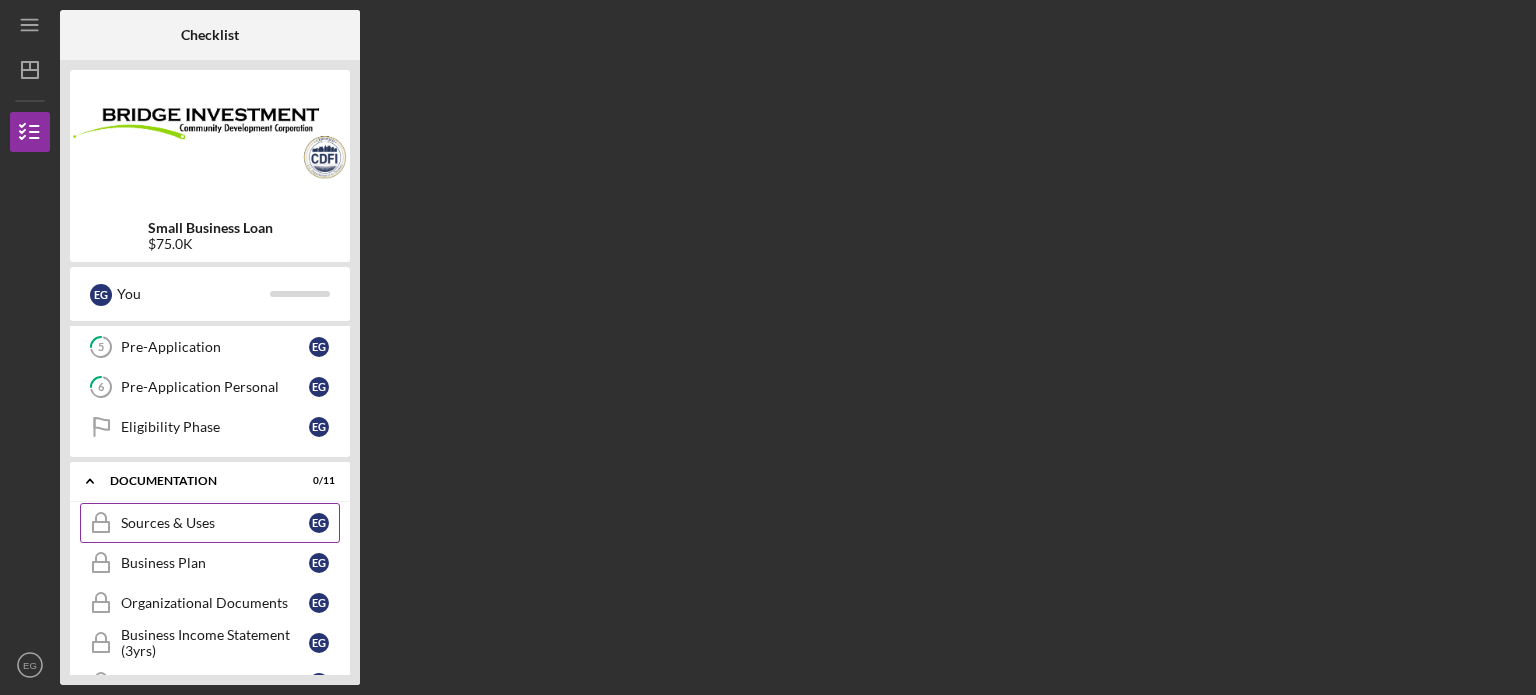 click on "Sources & Uses" at bounding box center [215, 523] 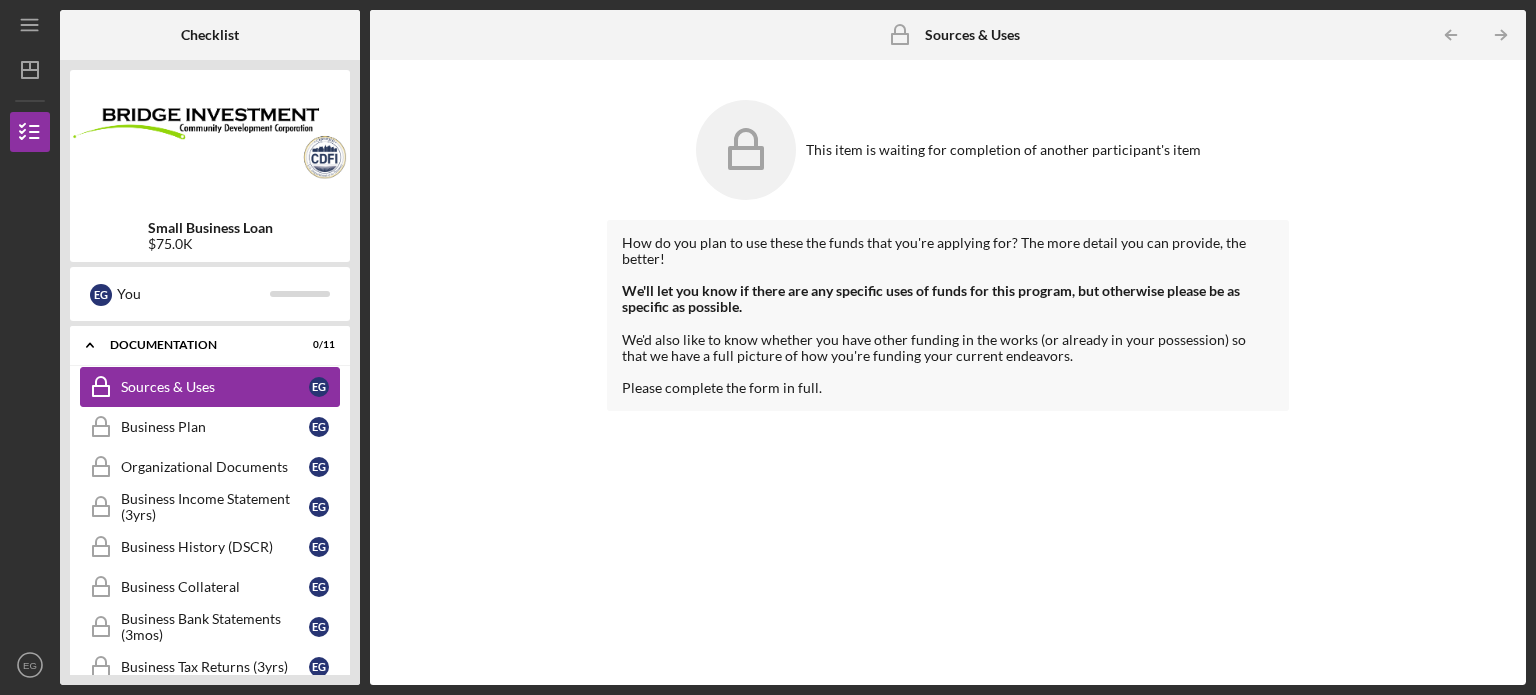 scroll, scrollTop: 400, scrollLeft: 0, axis: vertical 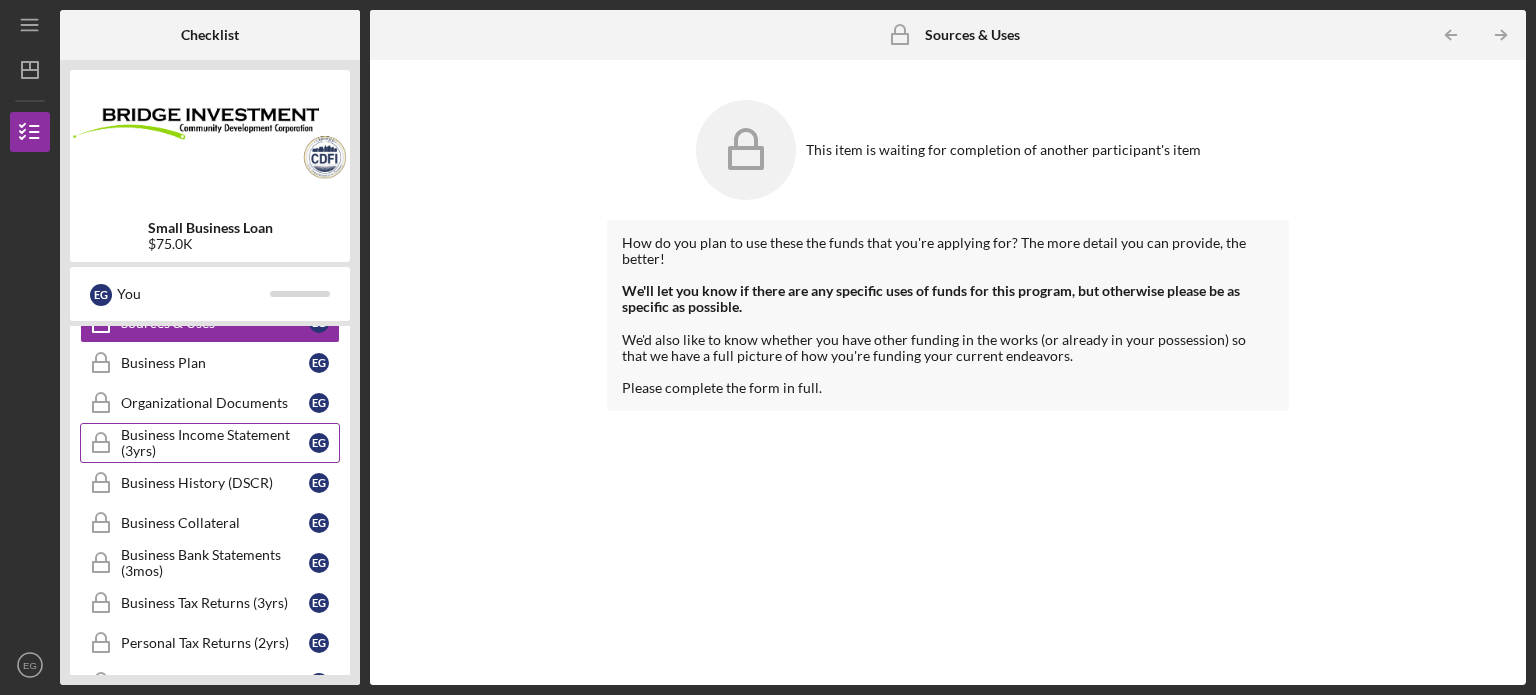 click on "Business Income Statement (3yrs)" at bounding box center [215, 443] 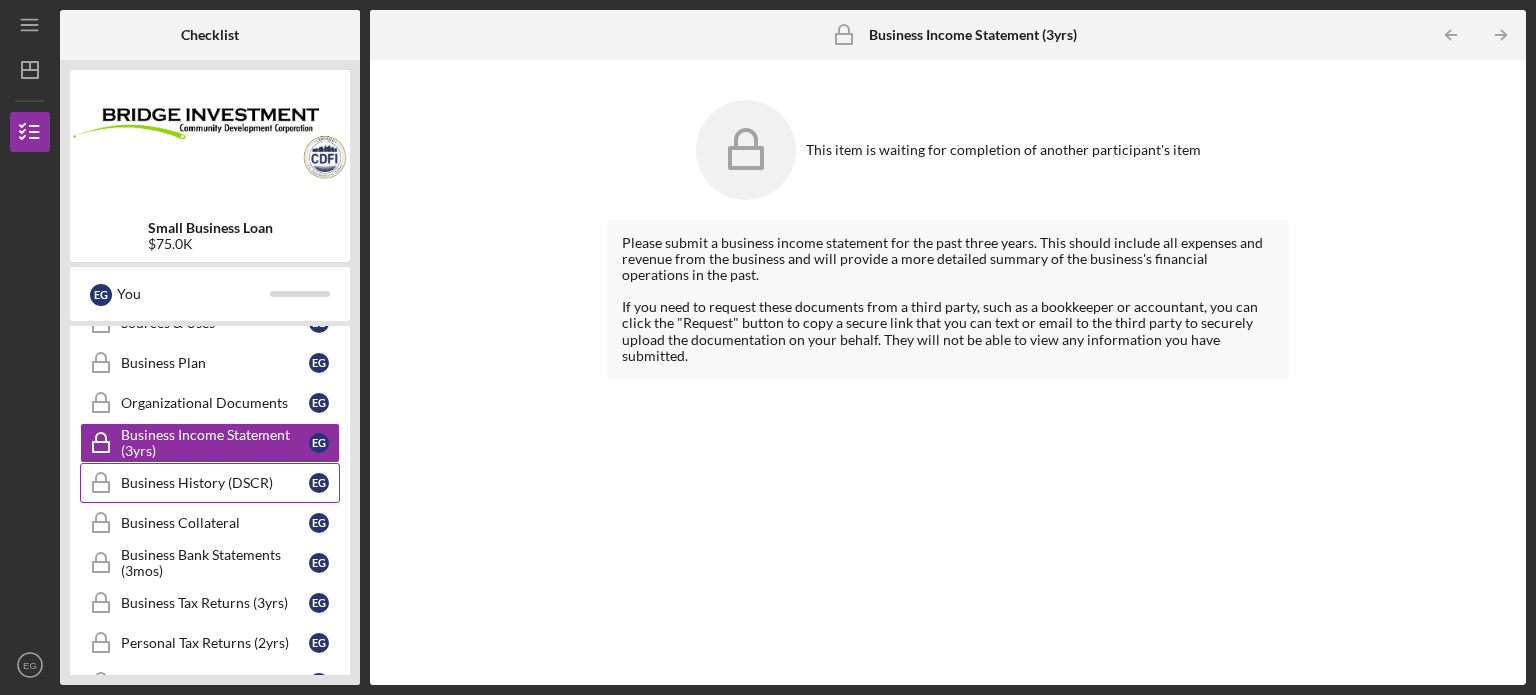 click on "Business History (DSCR) Business History (DSCR) E G" at bounding box center (210, 483) 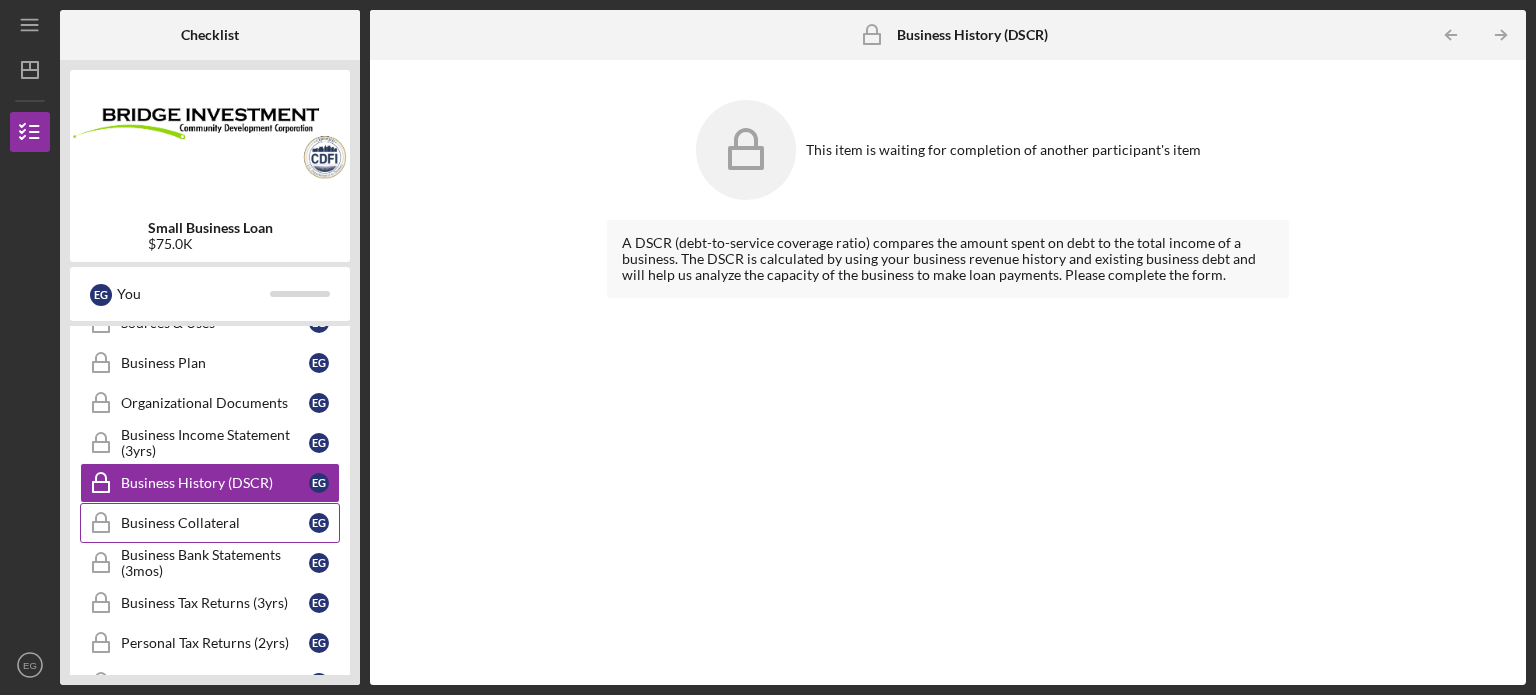 click on "Business Collateral" at bounding box center (215, 523) 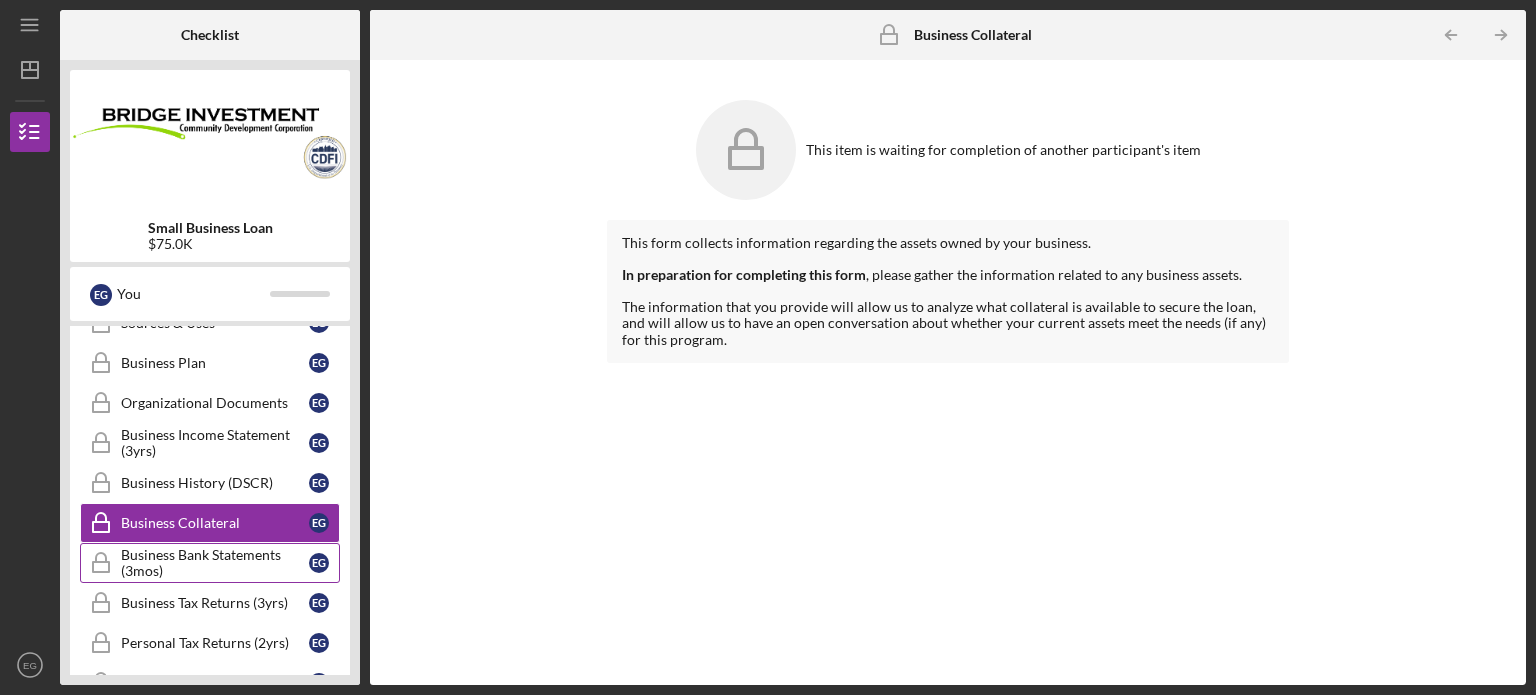 click on "Business Bank Statements (3mos)" at bounding box center [215, 563] 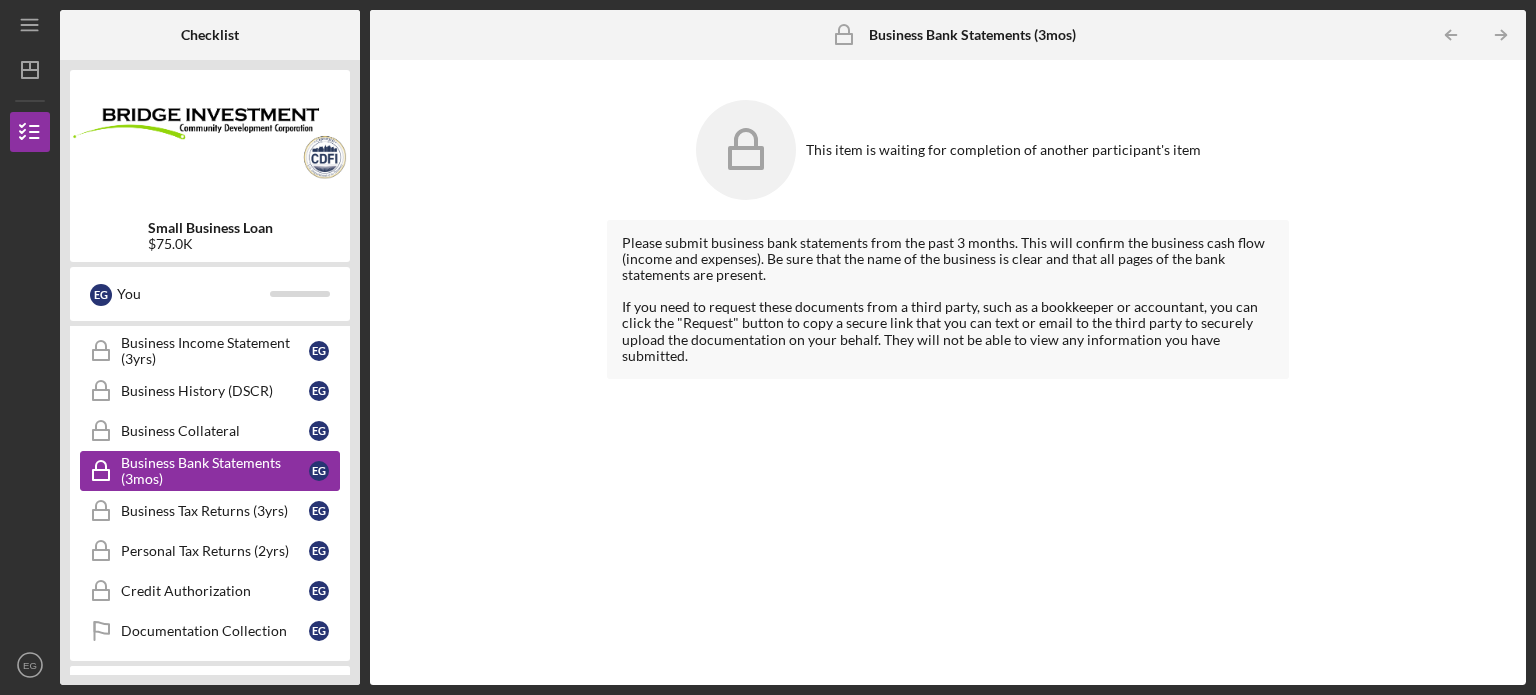 scroll, scrollTop: 600, scrollLeft: 0, axis: vertical 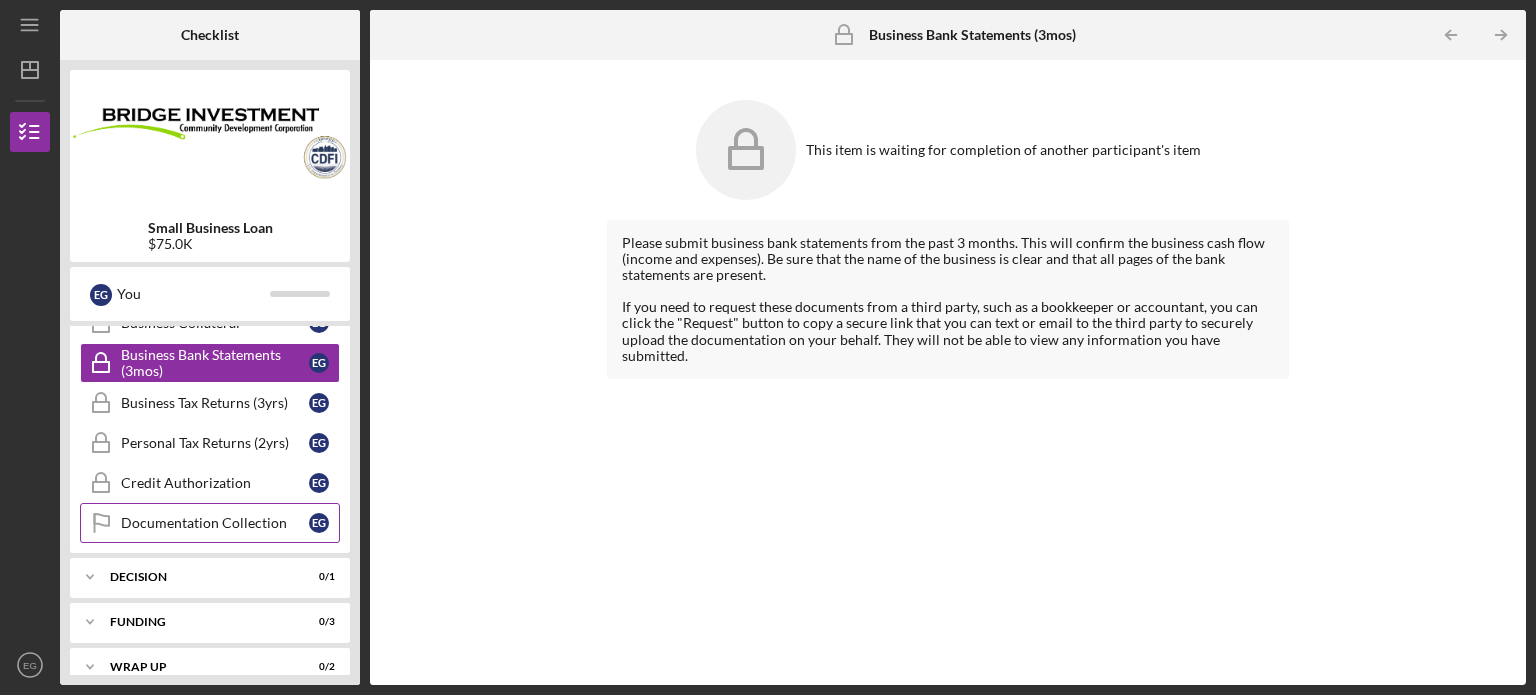 click on "Documentation Collection" at bounding box center (215, 523) 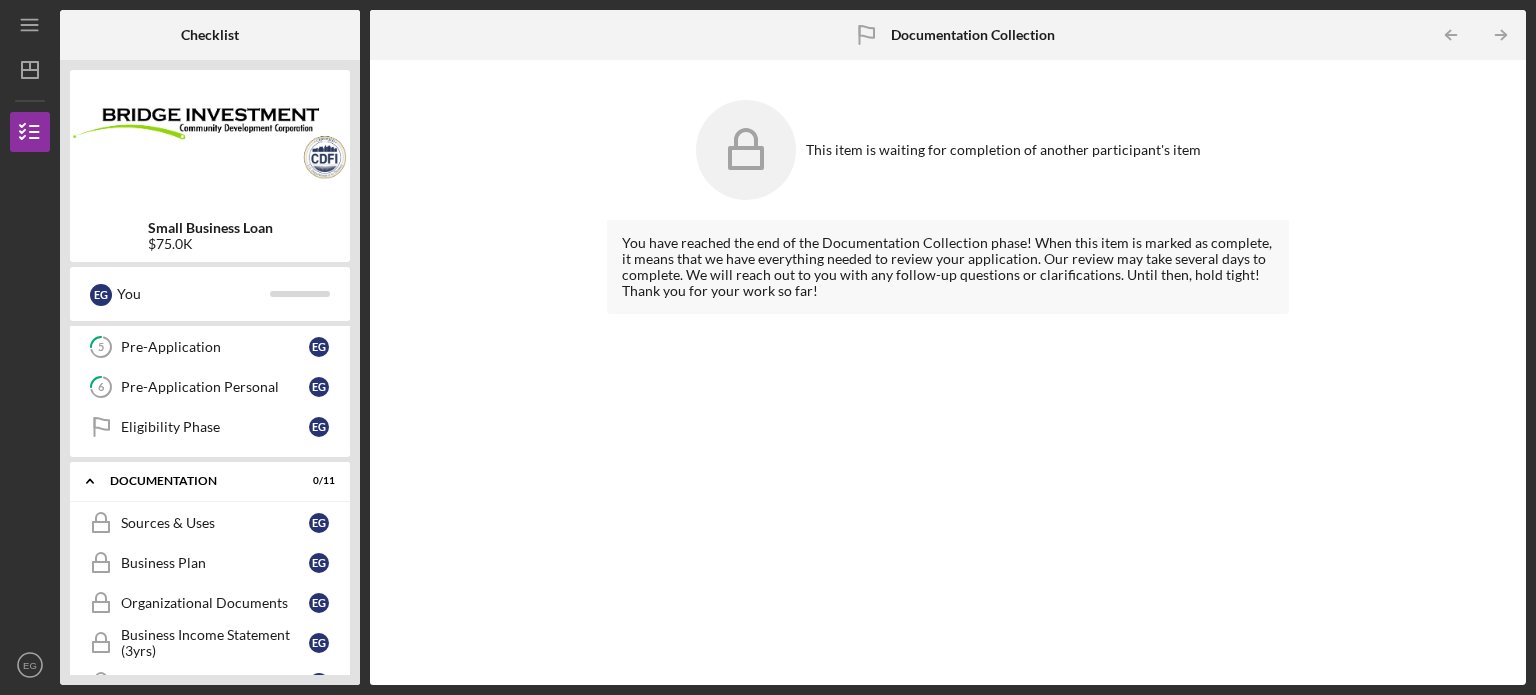 scroll, scrollTop: 100, scrollLeft: 0, axis: vertical 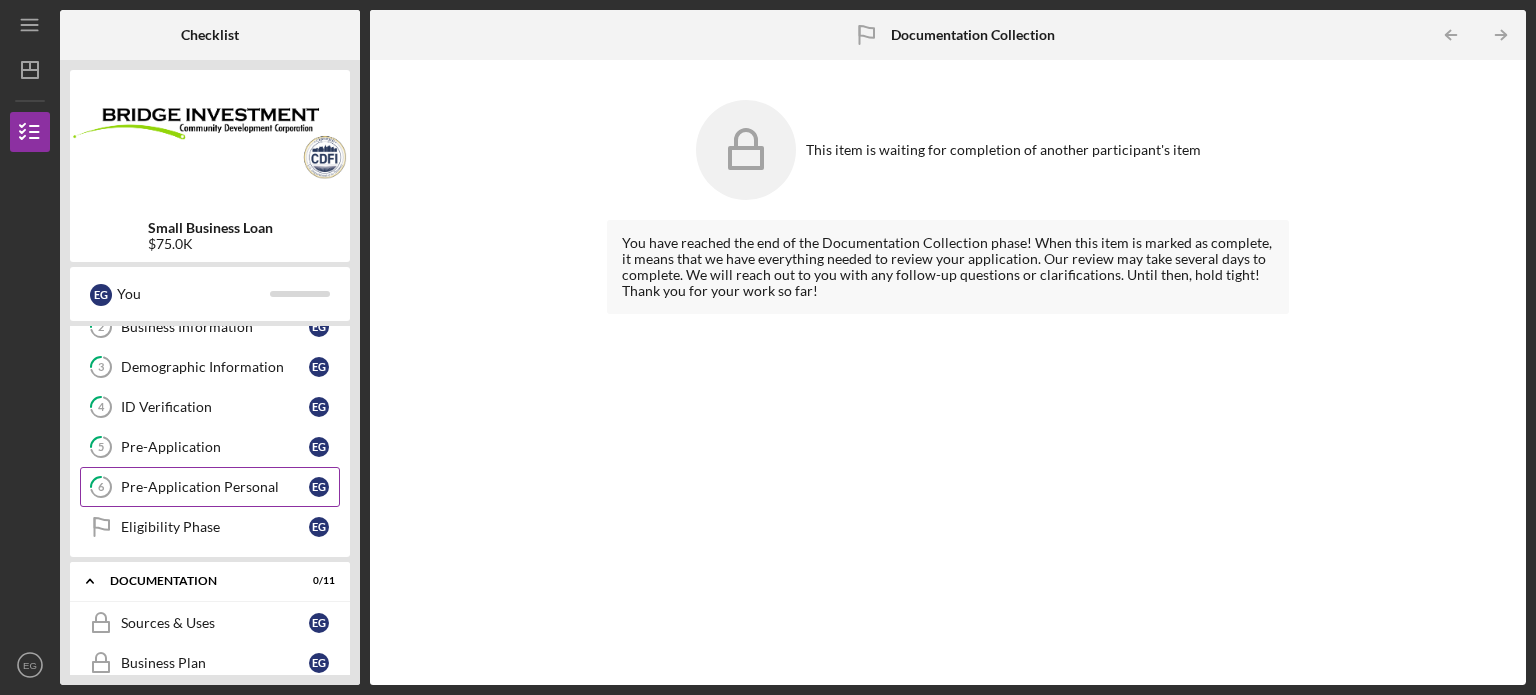 click on "Pre-Application Personal" at bounding box center [215, 487] 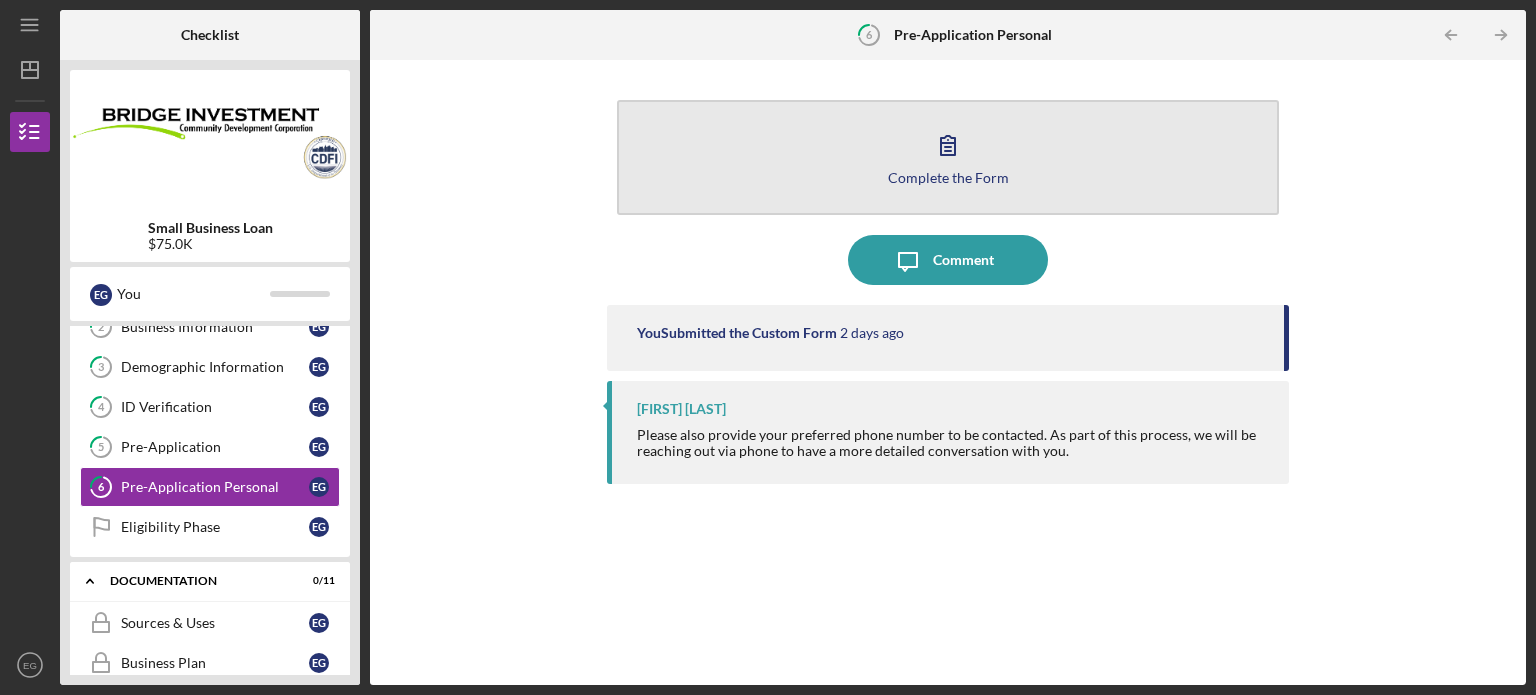 click 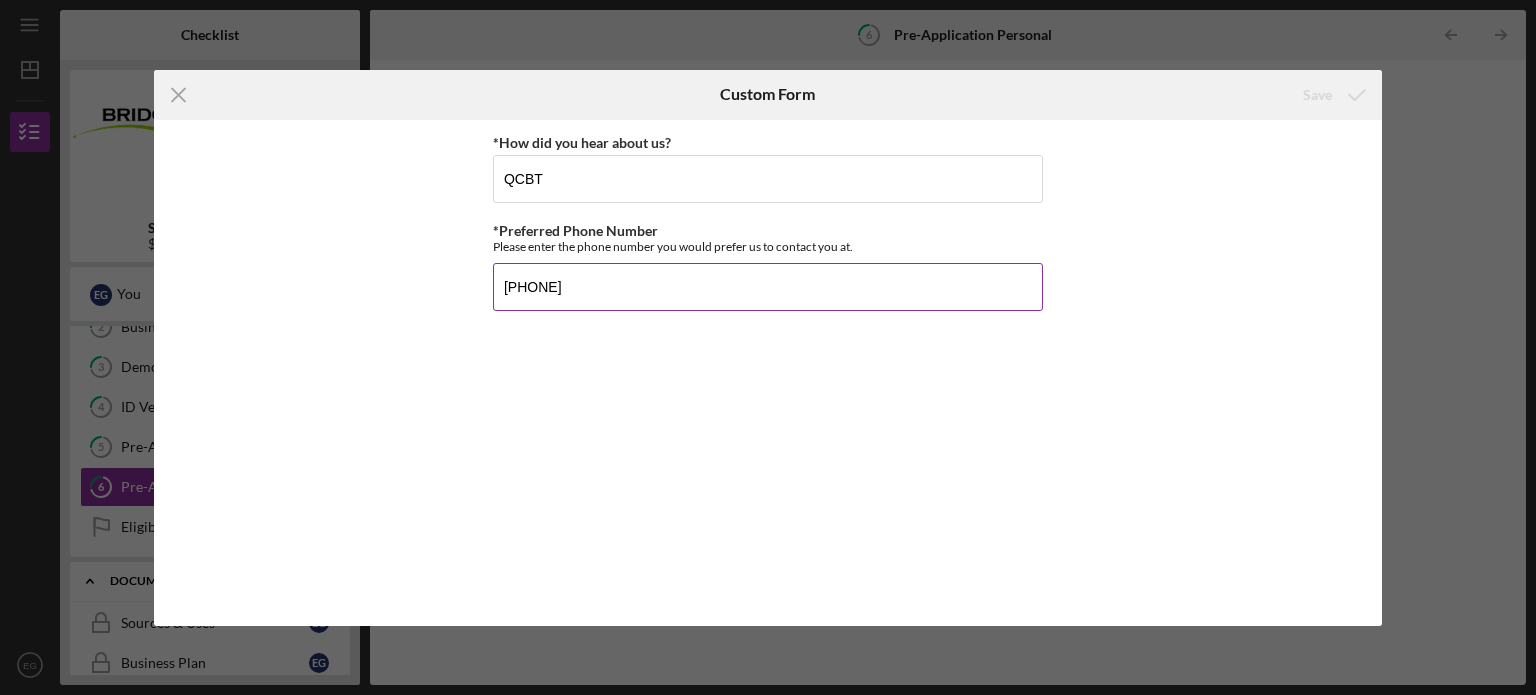 click on "[PHONE]" at bounding box center (768, 287) 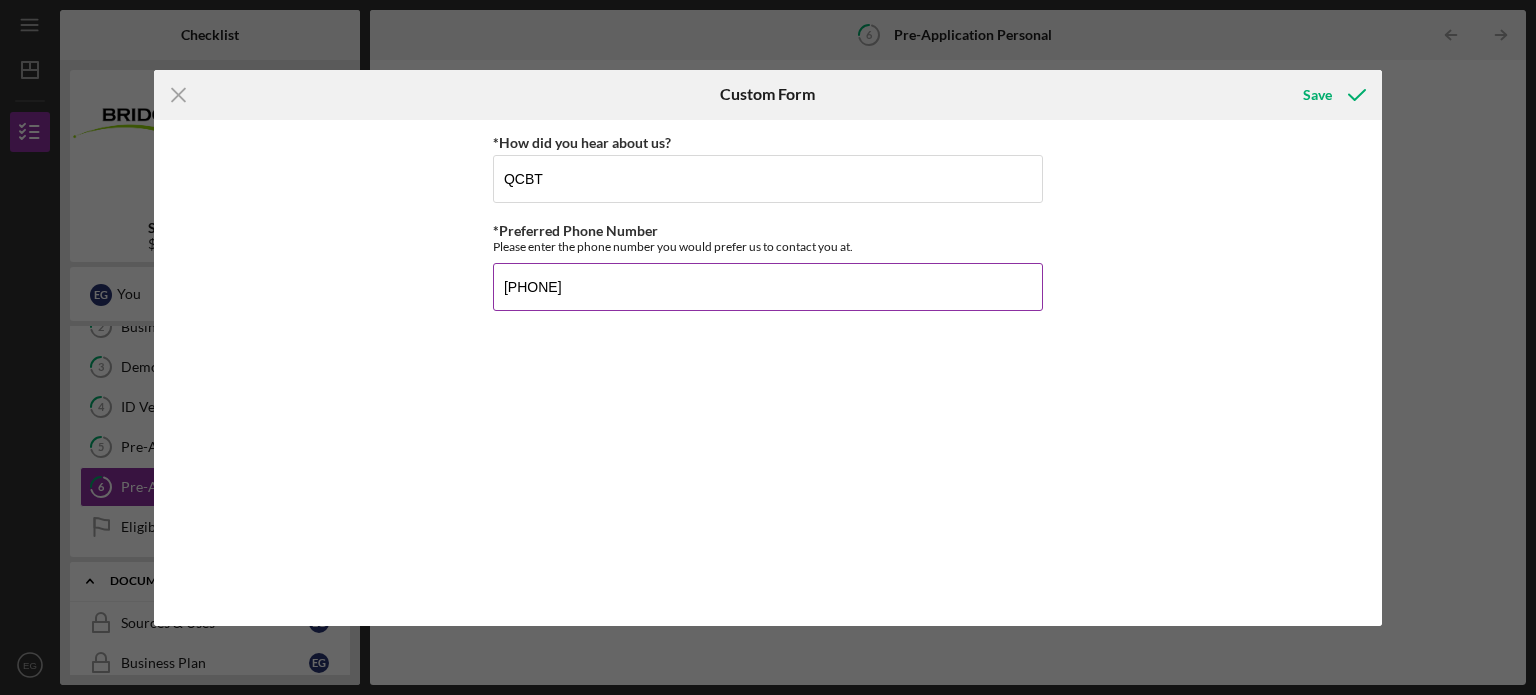 type on "[PHONE]" 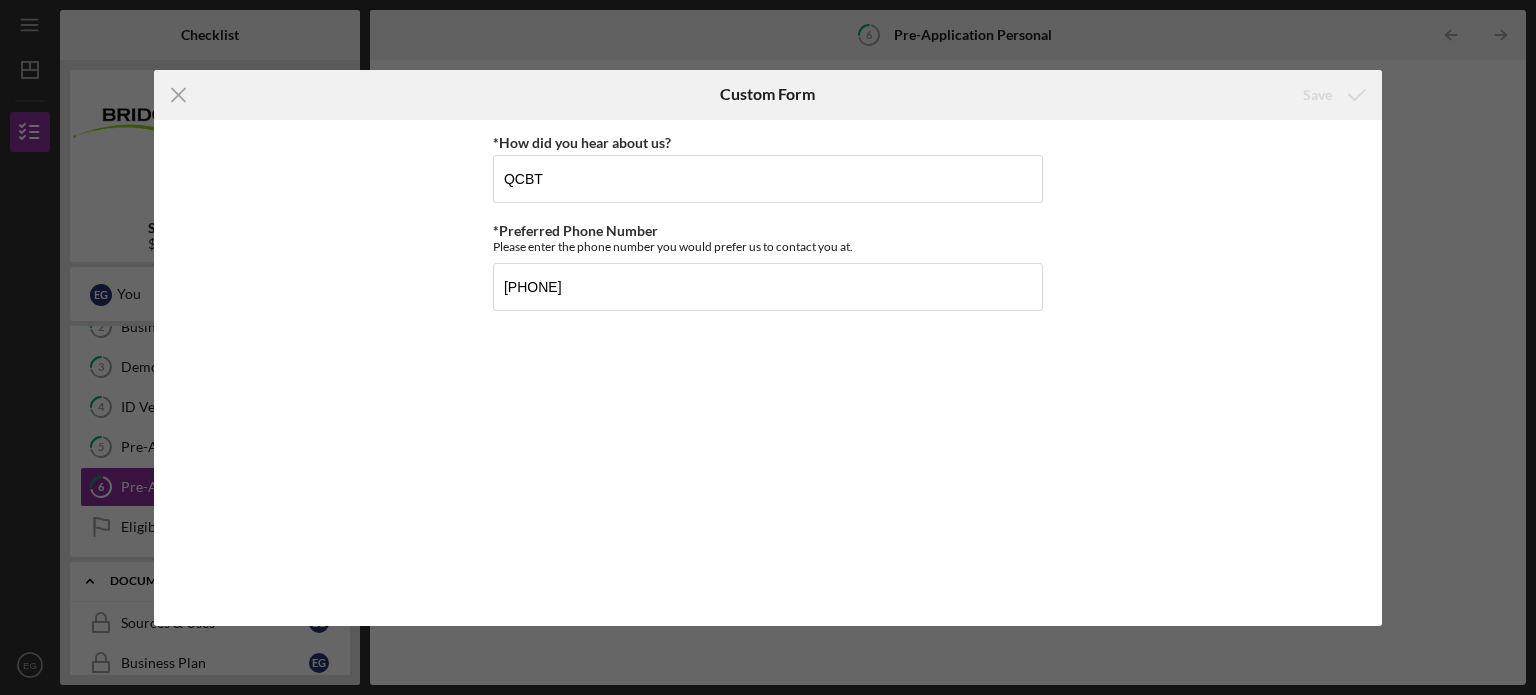 click on "*How did you hear about us? QCBT *Preferred Phone Number Please enter the phone number you would prefer us to contact you at. [PHONE]" at bounding box center (768, 373) 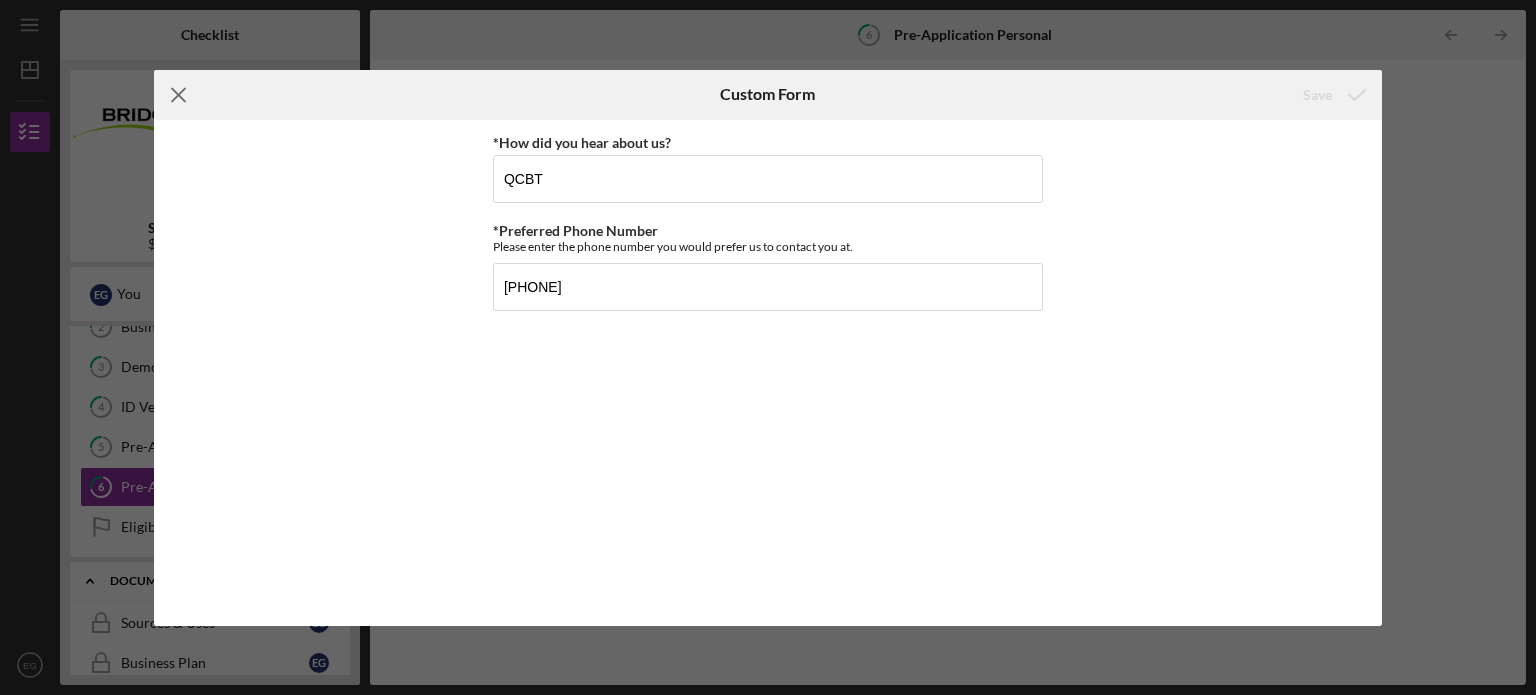 click on "Icon/Menu Close" 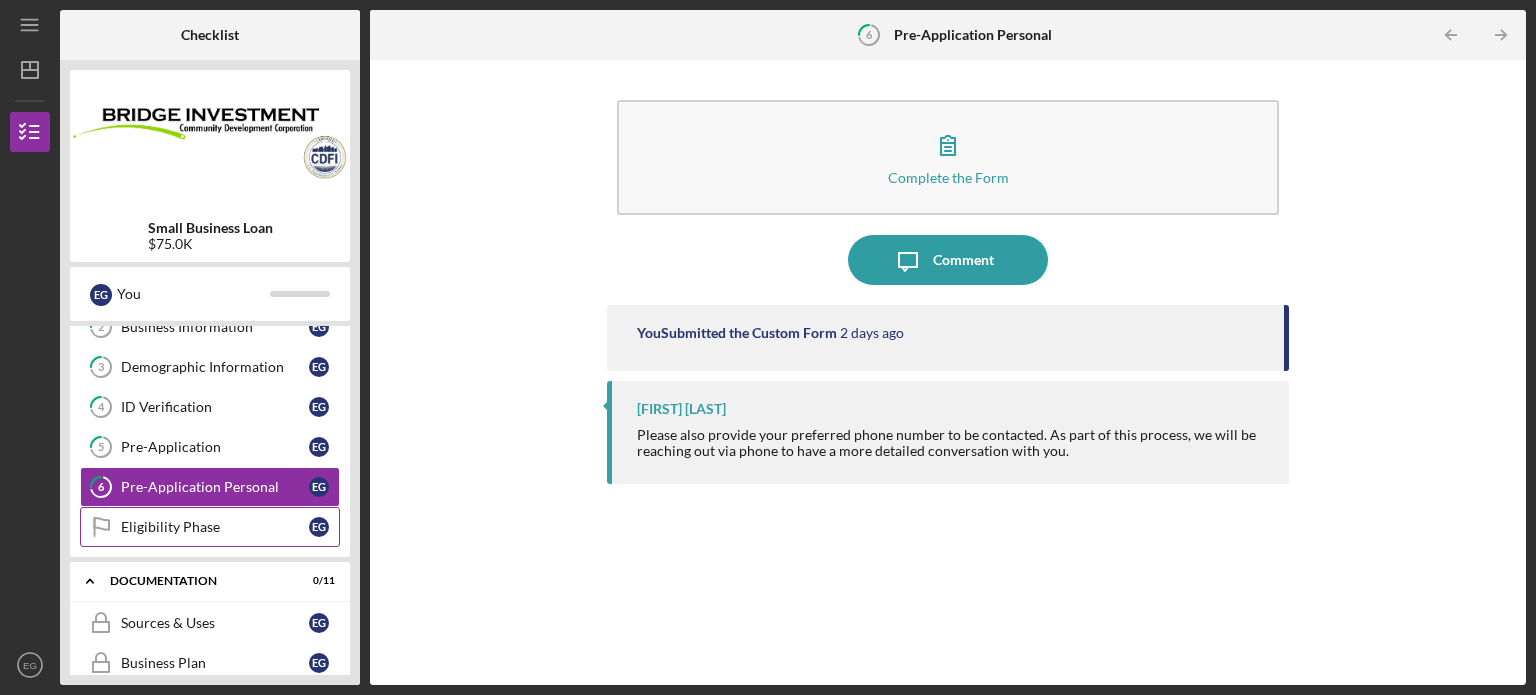 click on "Eligibility Phase" at bounding box center [215, 527] 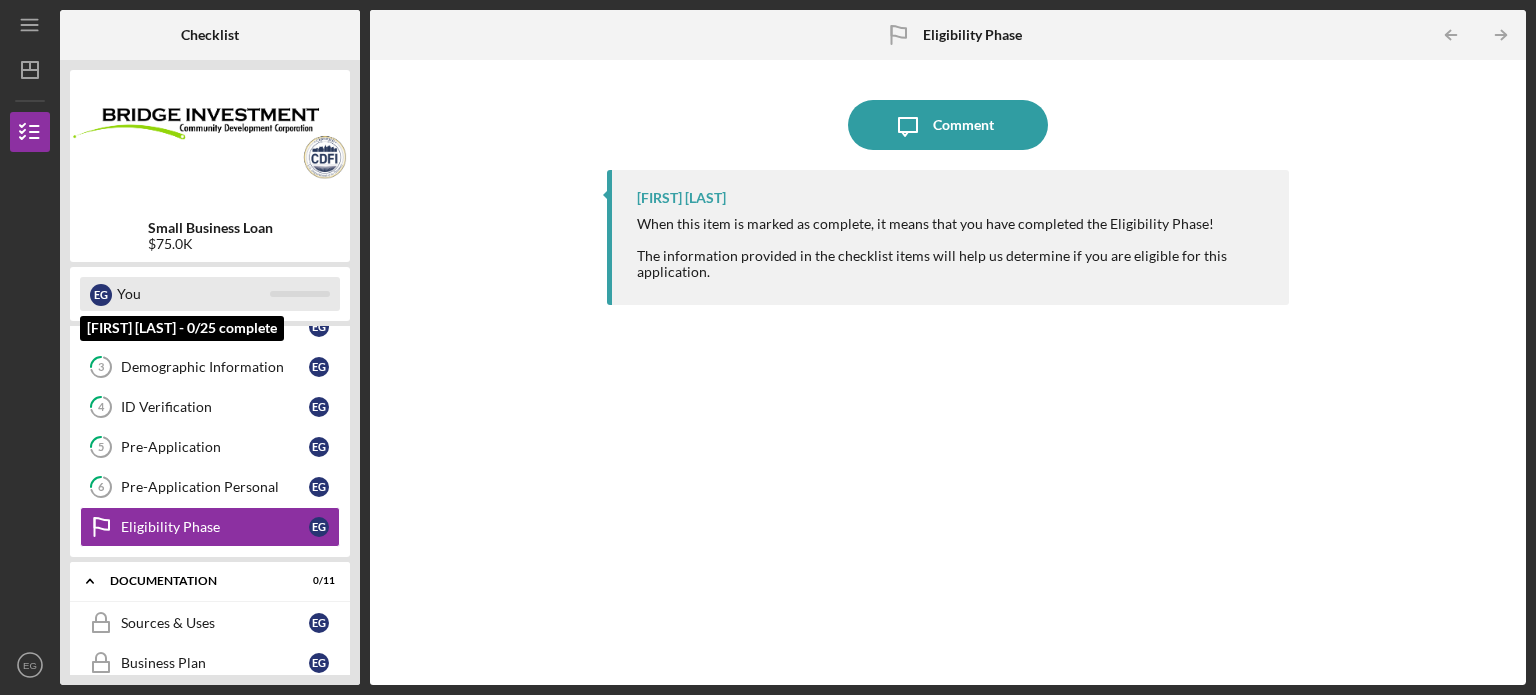 click on "You" at bounding box center [193, 294] 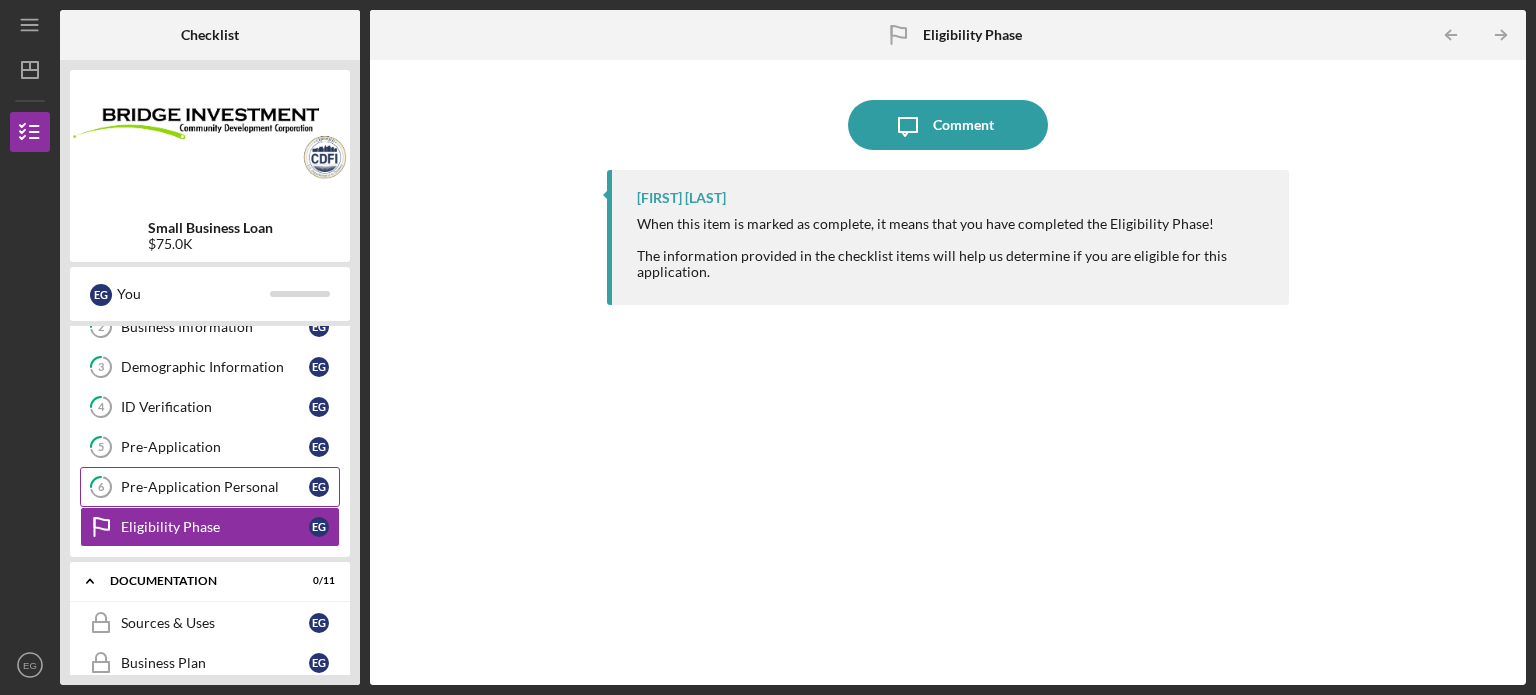click on "Pre-Application Personal" at bounding box center [215, 487] 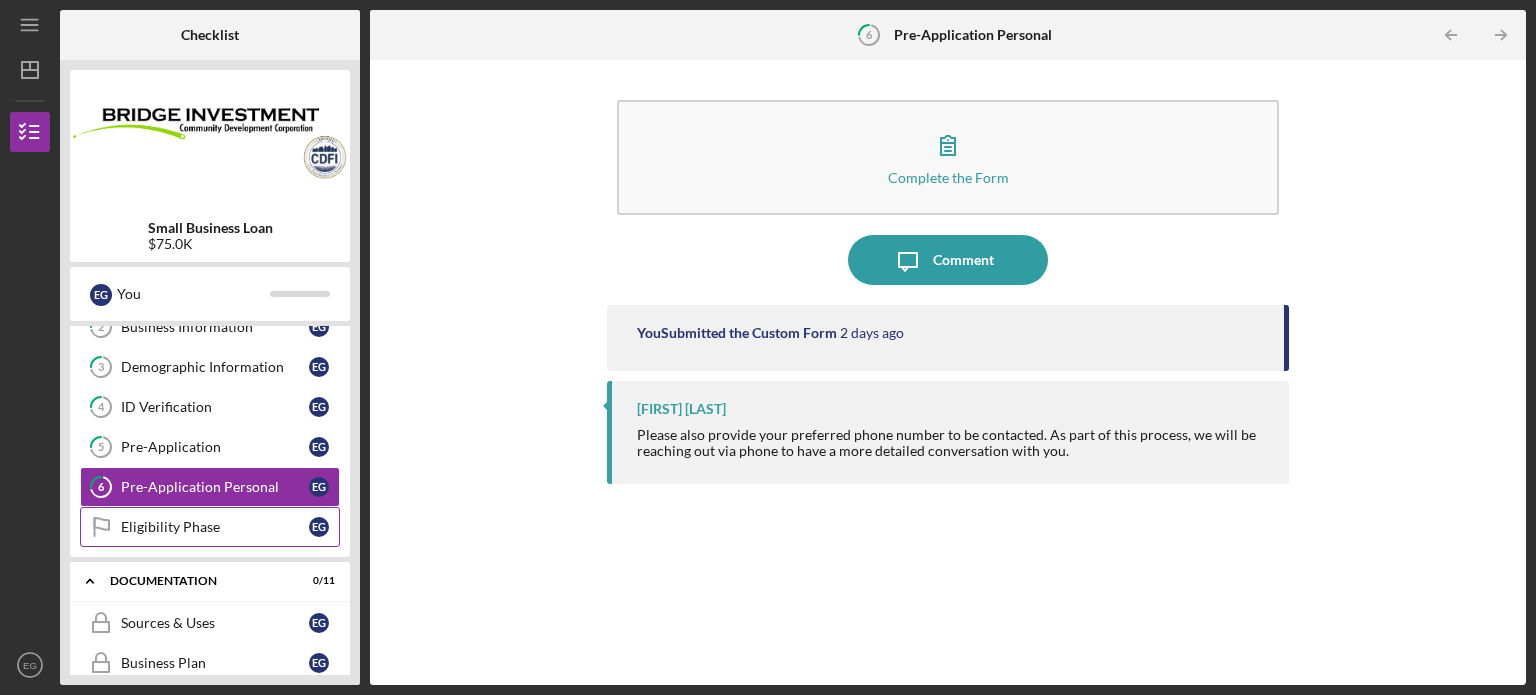 click on "Eligibility Phase" at bounding box center [215, 527] 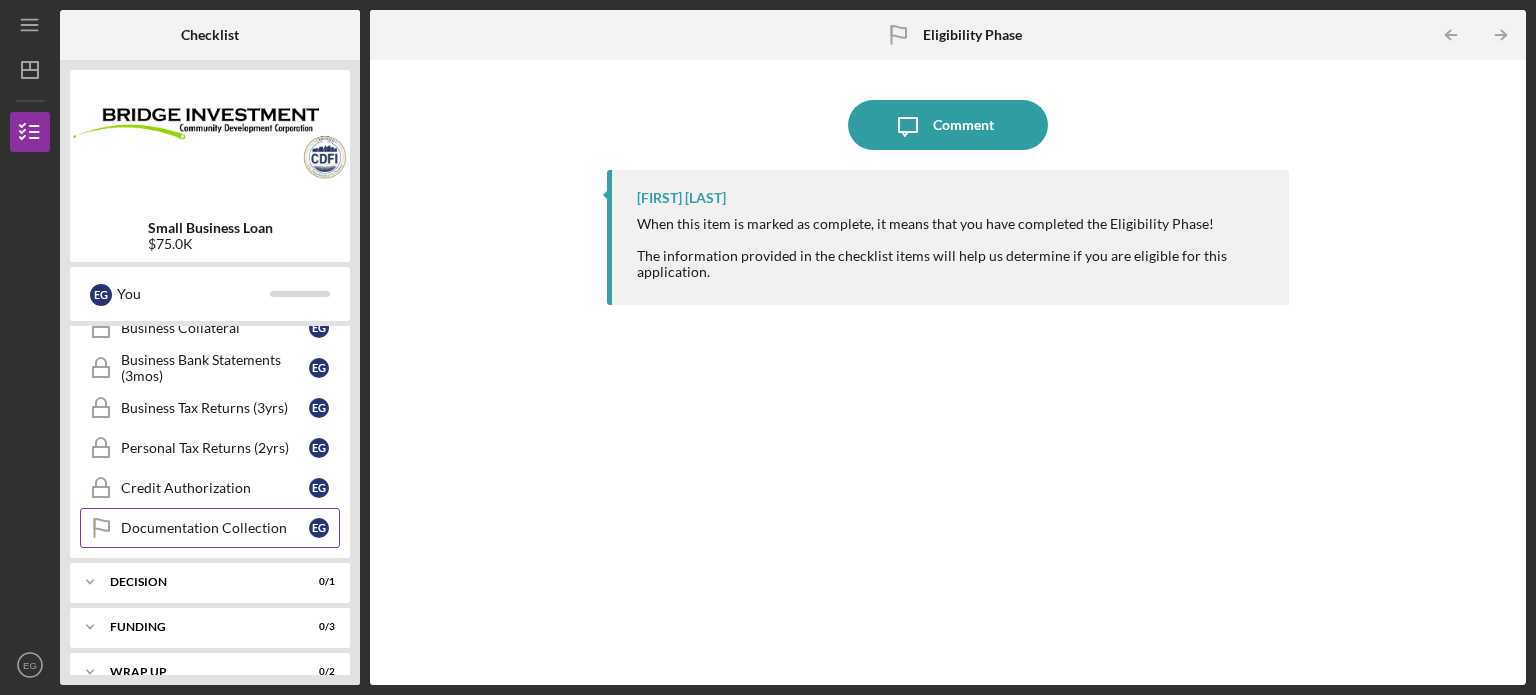 scroll, scrollTop: 660, scrollLeft: 0, axis: vertical 